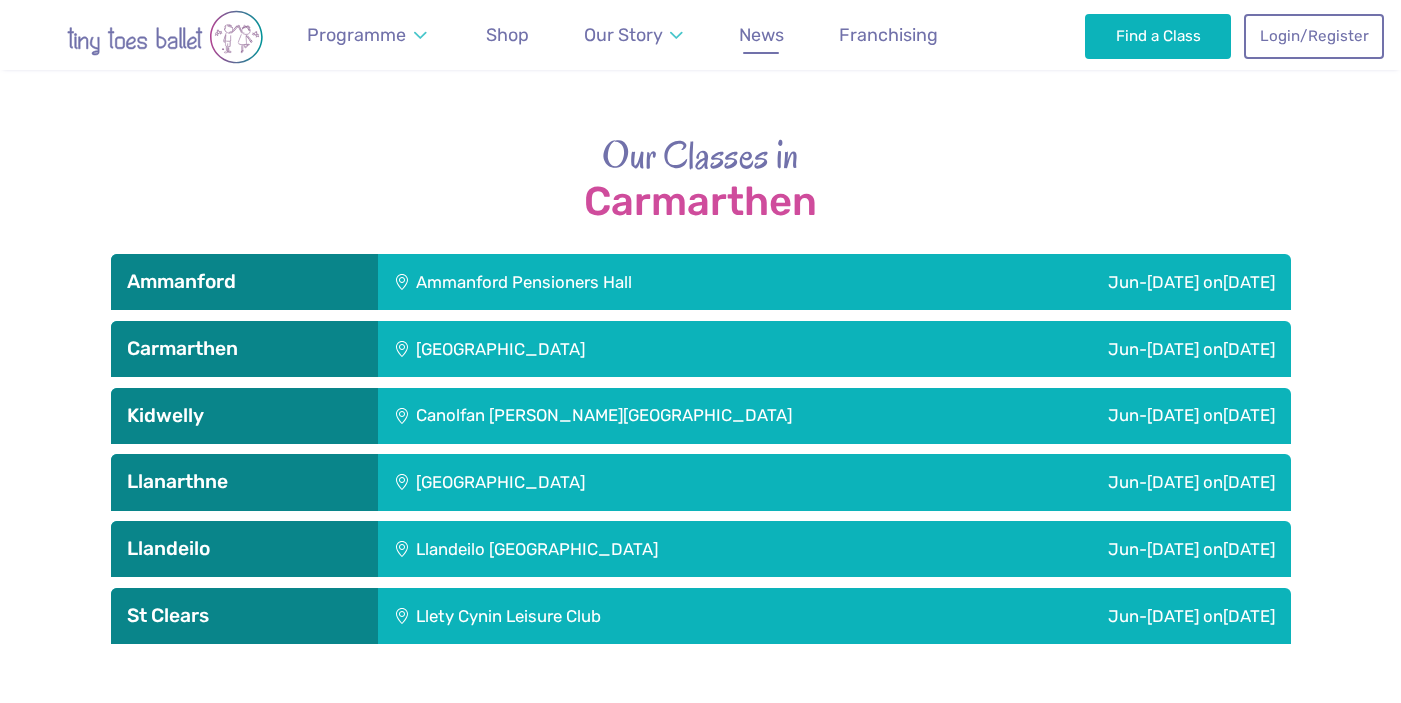 scroll, scrollTop: 2062, scrollLeft: 0, axis: vertical 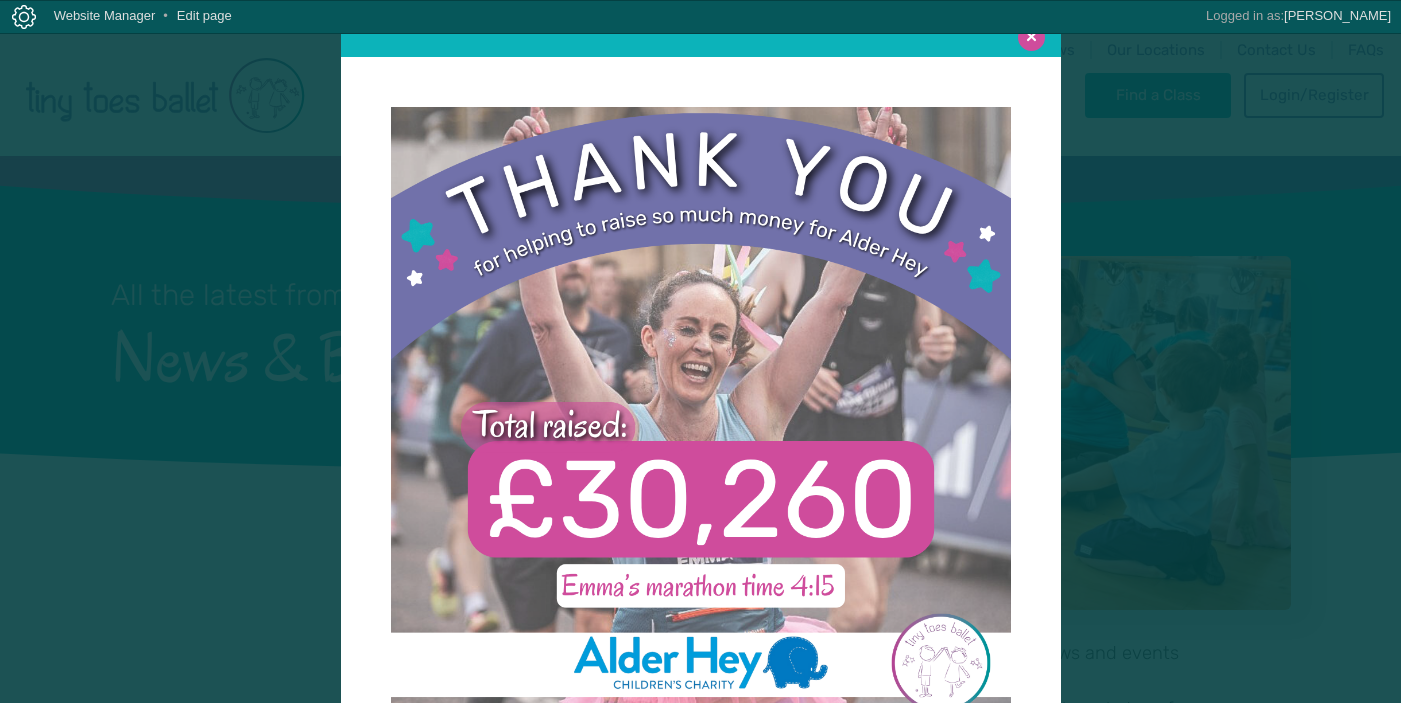 click at bounding box center [1031, 37] 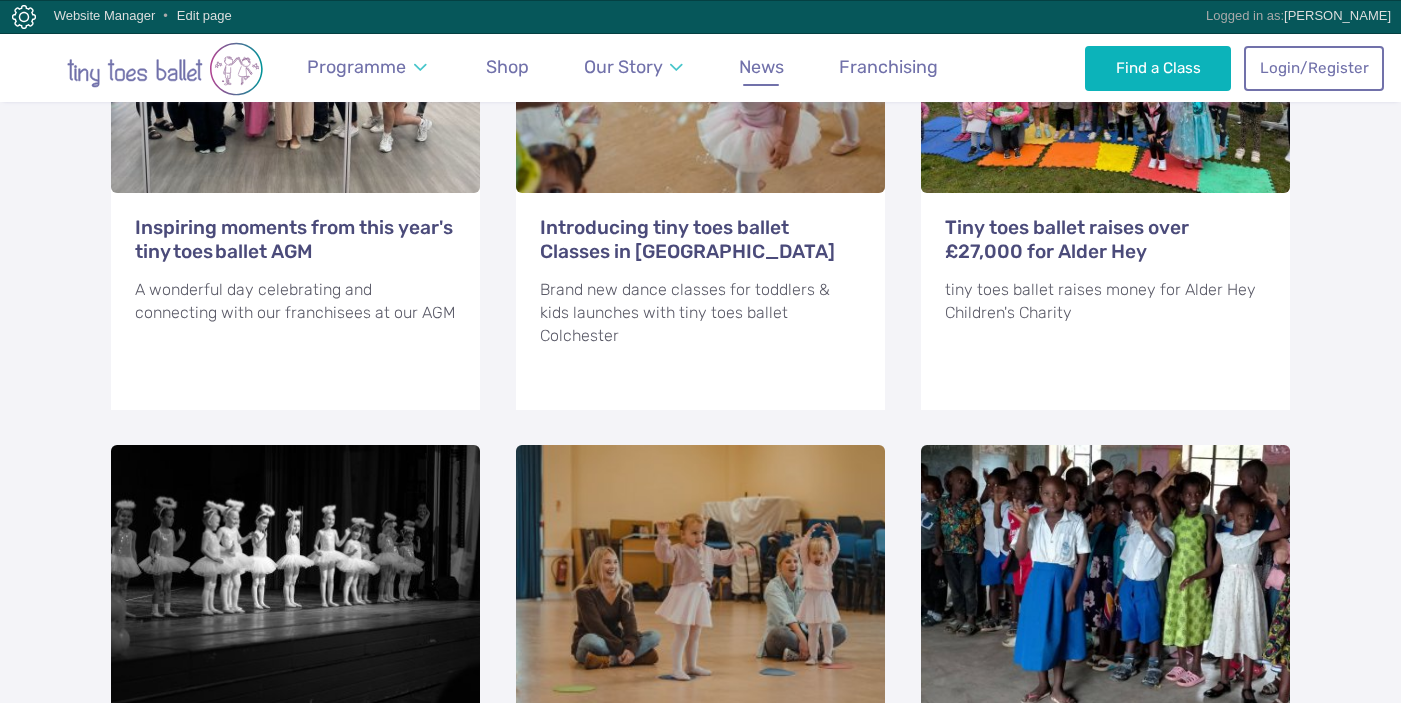 scroll, scrollTop: 1046, scrollLeft: 0, axis: vertical 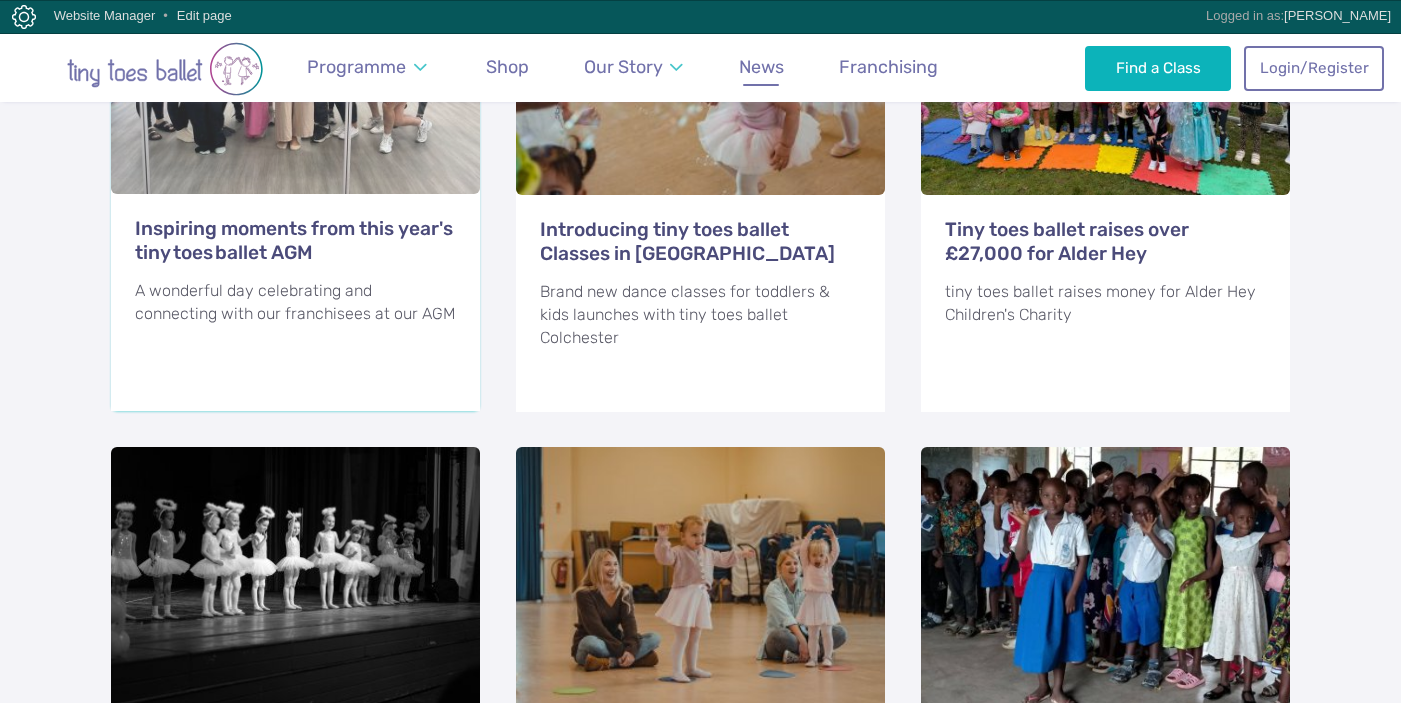 click on "Inspiring moments from this year's tiny toes ballet AGM" at bounding box center (296, 241) 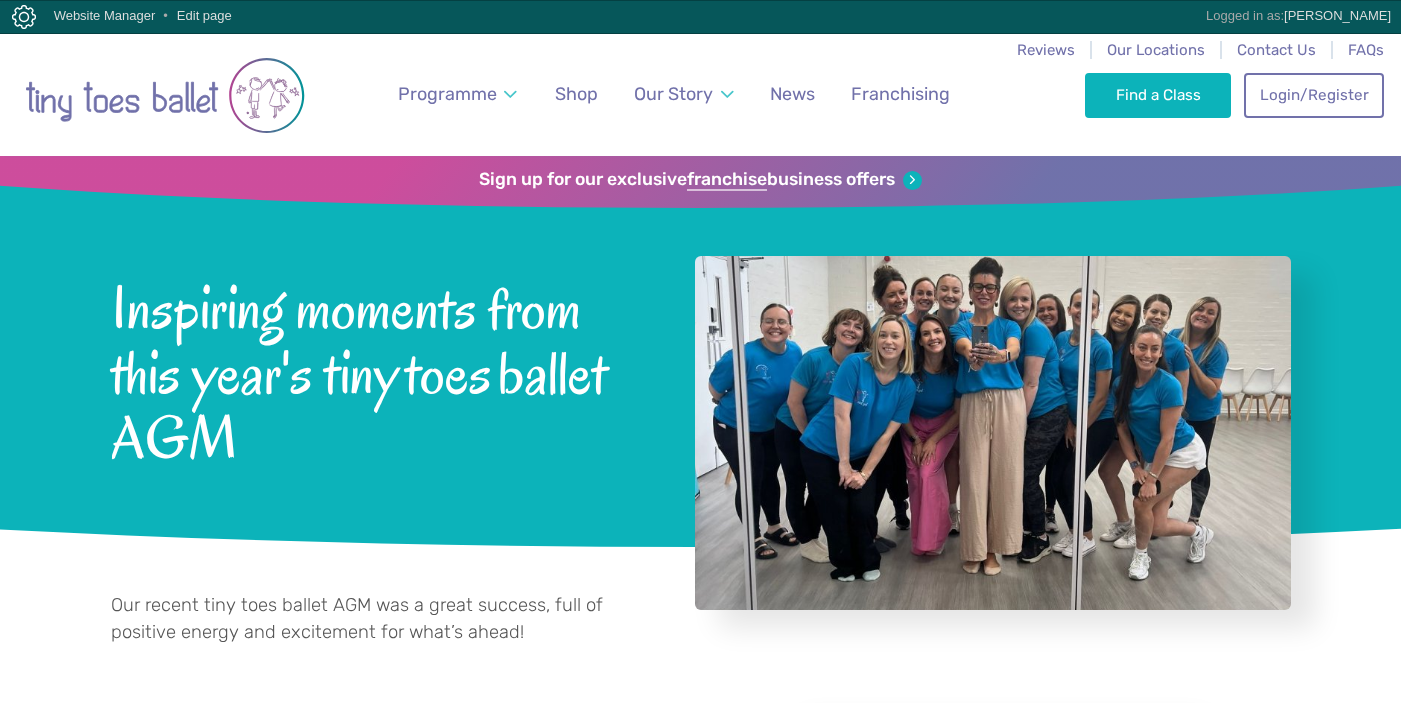 scroll, scrollTop: 0, scrollLeft: 0, axis: both 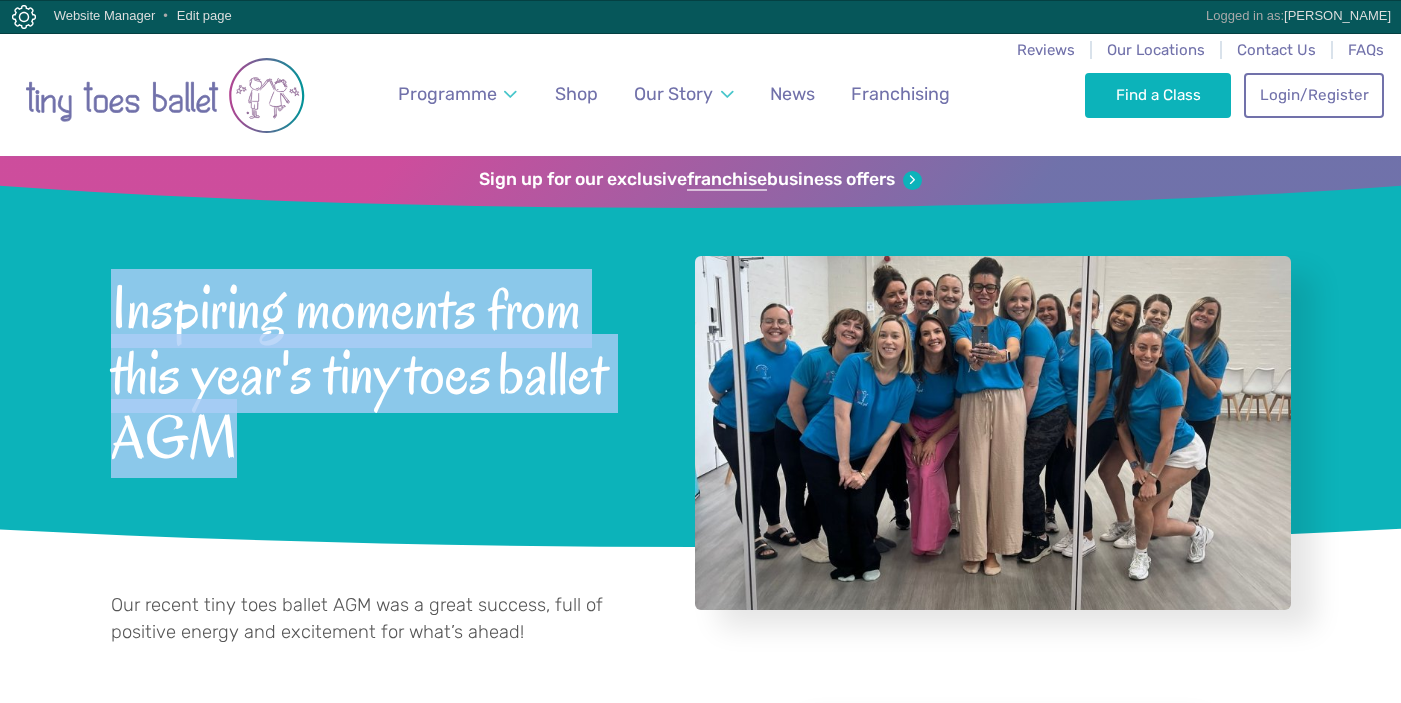 drag, startPoint x: 256, startPoint y: 438, endPoint x: 111, endPoint y: 312, distance: 192.09633 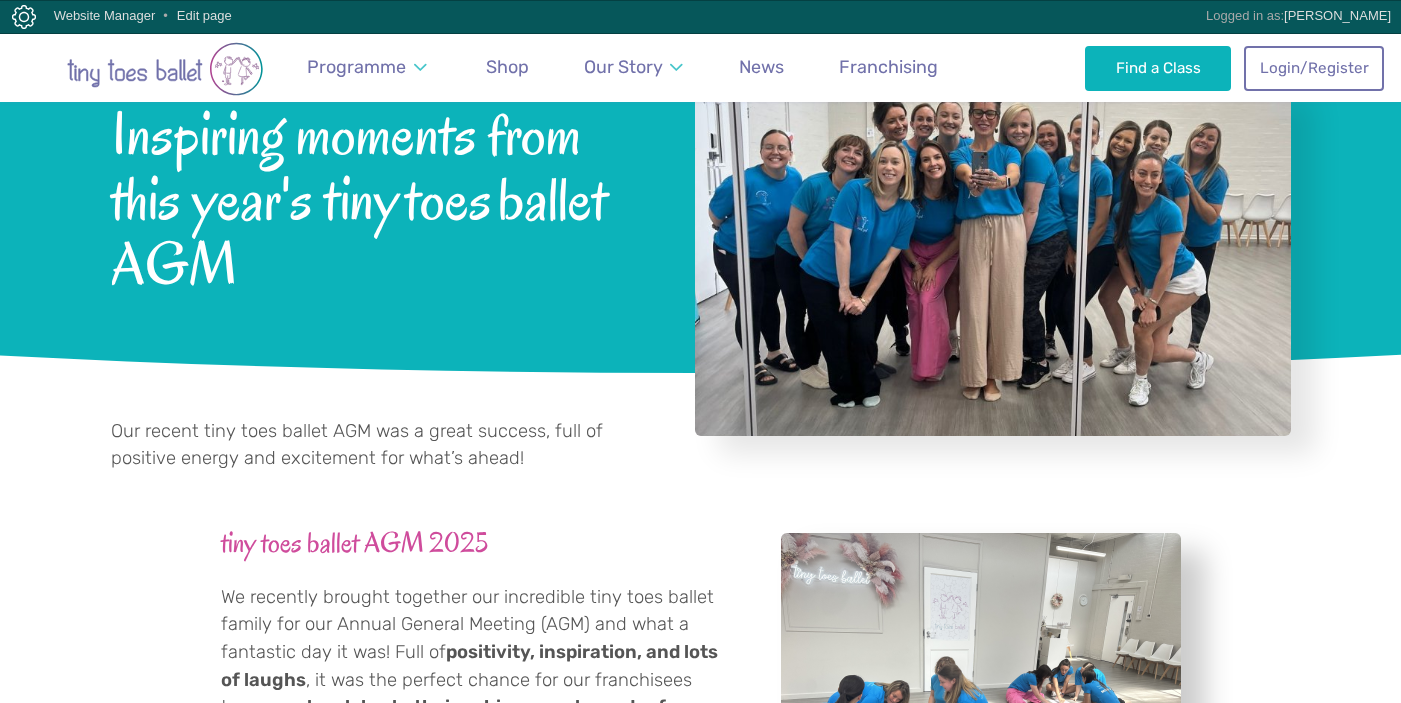 scroll, scrollTop: 186, scrollLeft: 0, axis: vertical 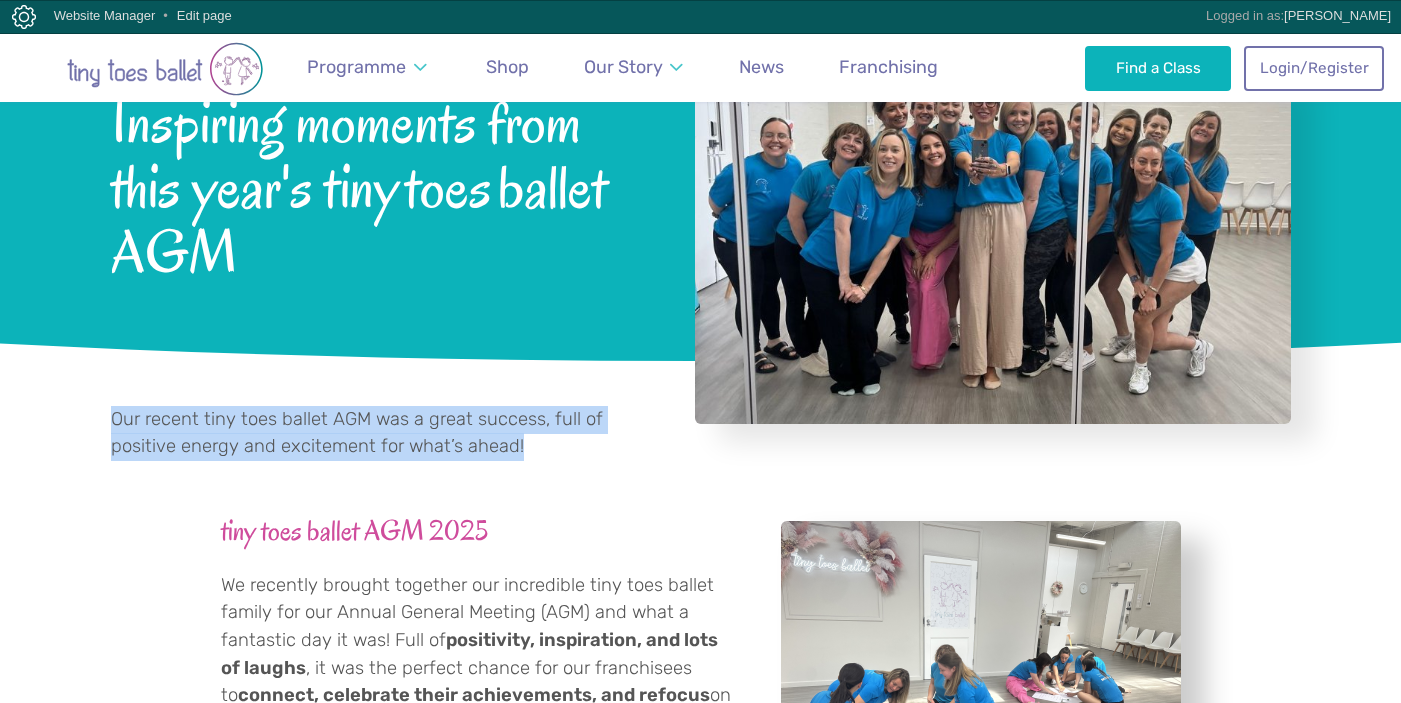 drag, startPoint x: 542, startPoint y: 445, endPoint x: 100, endPoint y: 404, distance: 443.89752 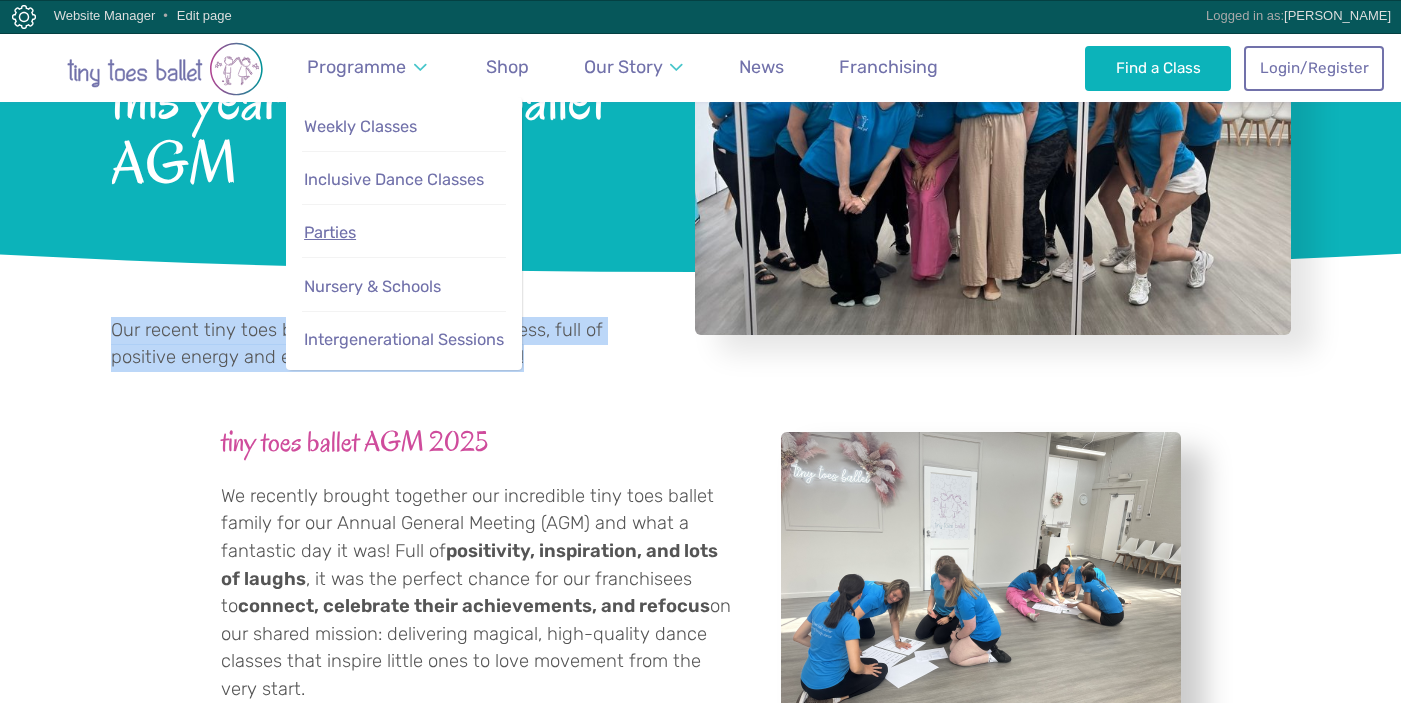 scroll, scrollTop: 314, scrollLeft: 0, axis: vertical 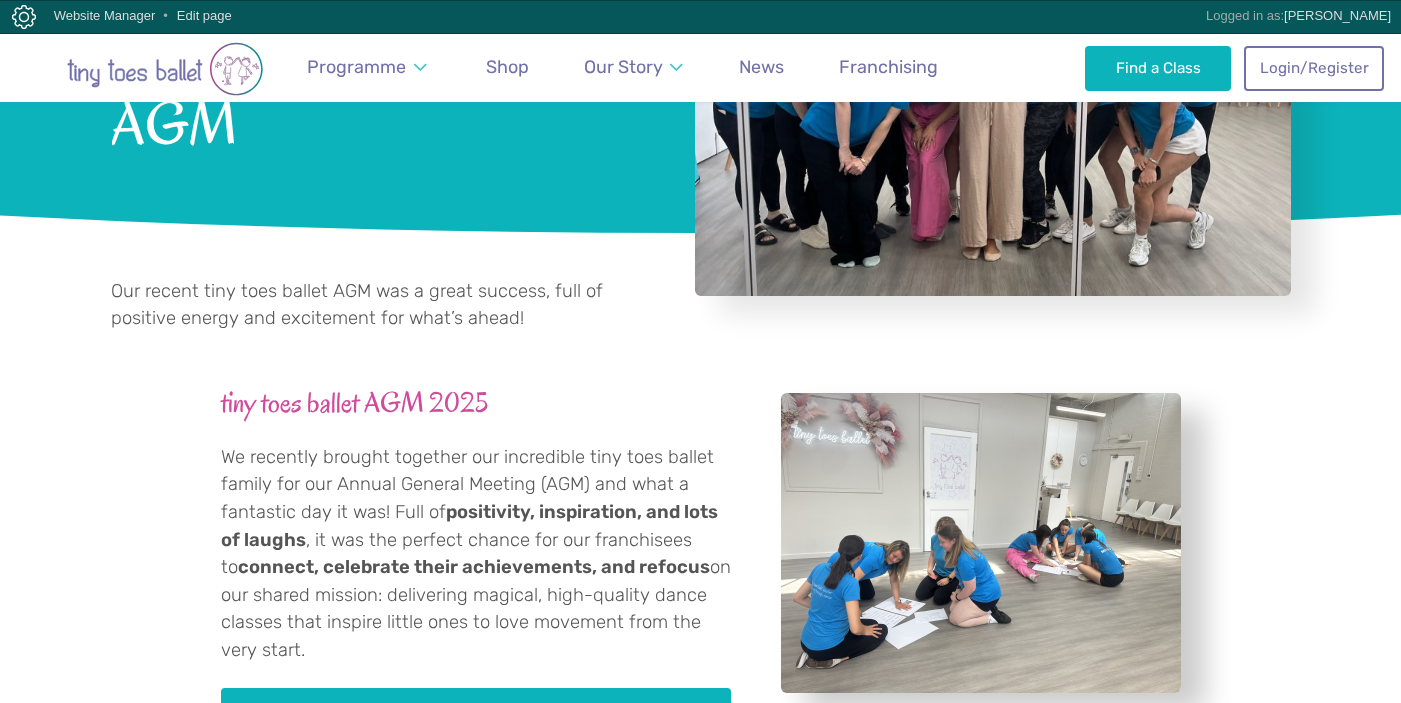 click on "We recently brought together our incredible tiny toes ballet family for our Annual General Meeting (AGM) and what a fantastic day it was! Full of  positivity, inspiration, and lots of laughs , it was the perfect chance for our franchisees to  connect, celebrate their achievements, and refocus  on our shared mission: delivering magical, high-quality dance classes that inspire little ones to love movement from the very start." at bounding box center (476, 554) 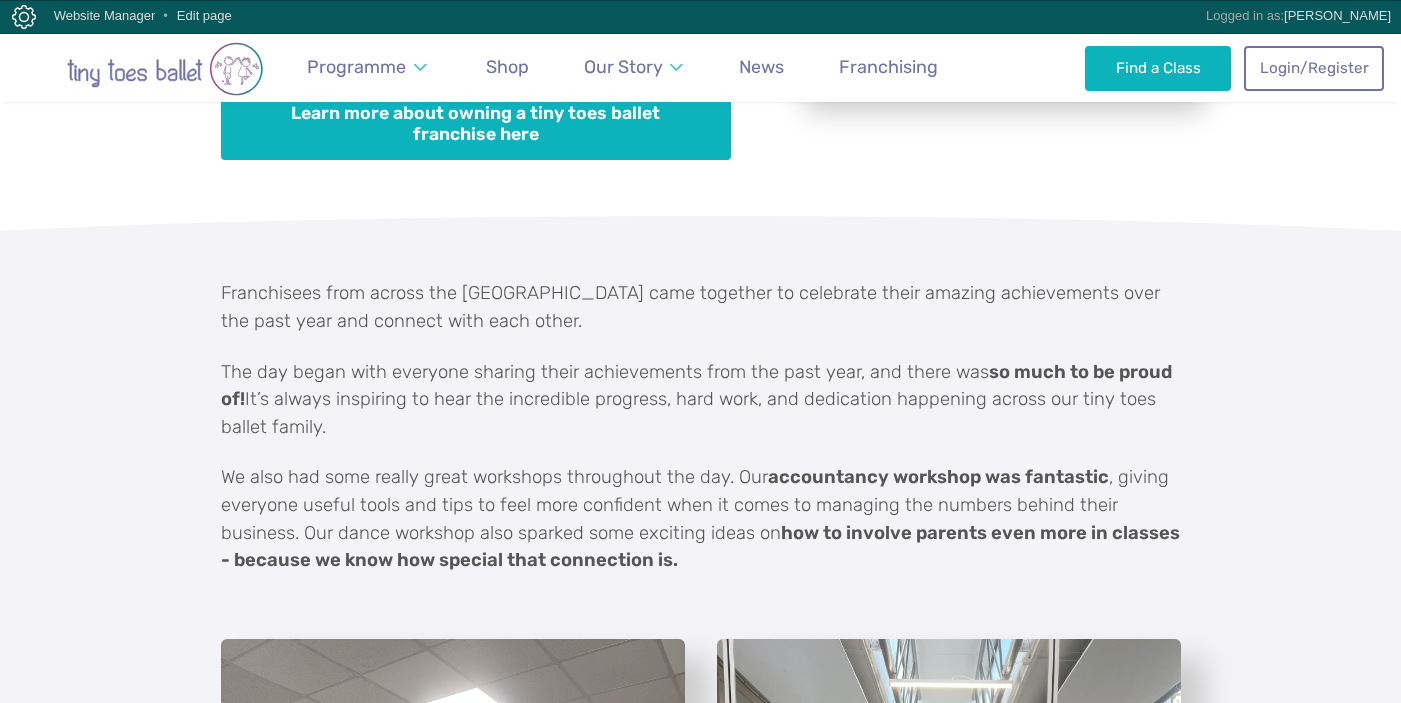 scroll, scrollTop: 936, scrollLeft: 0, axis: vertical 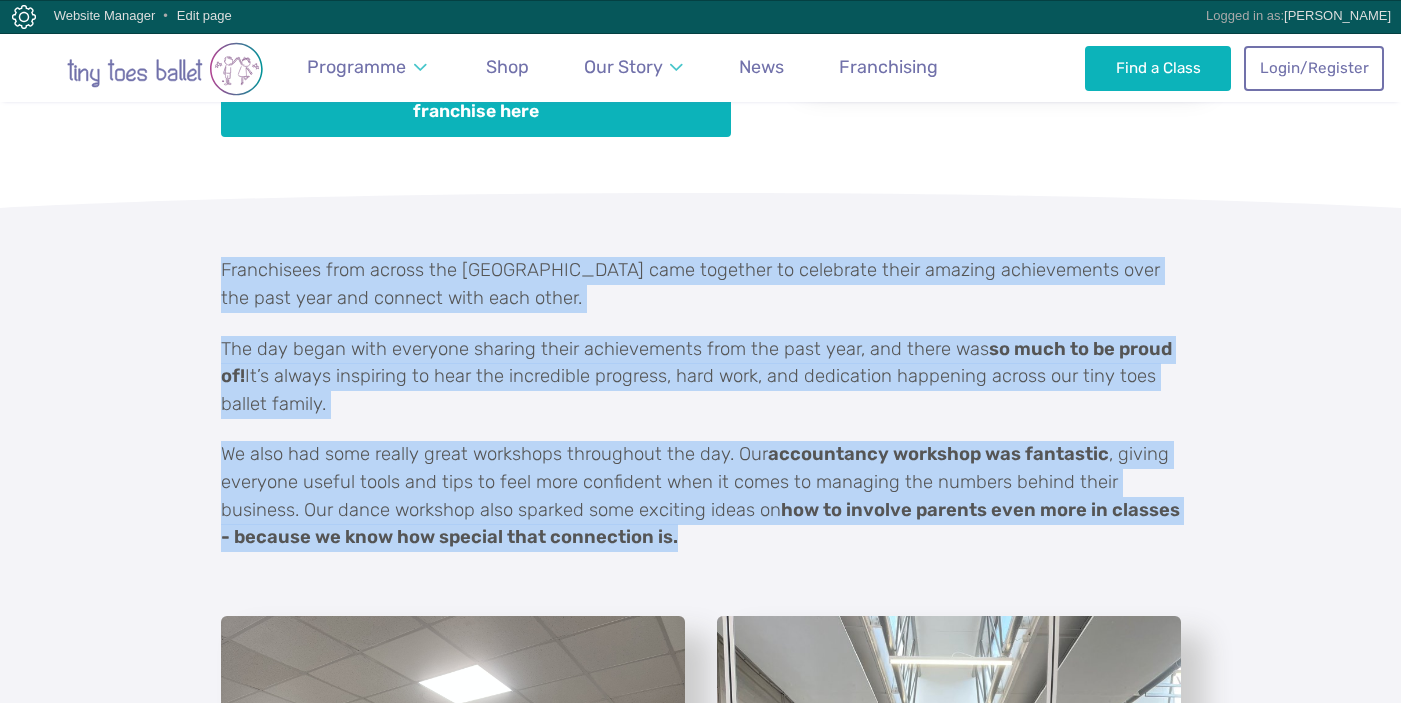 drag, startPoint x: 703, startPoint y: 537, endPoint x: 201, endPoint y: 264, distance: 571.43066 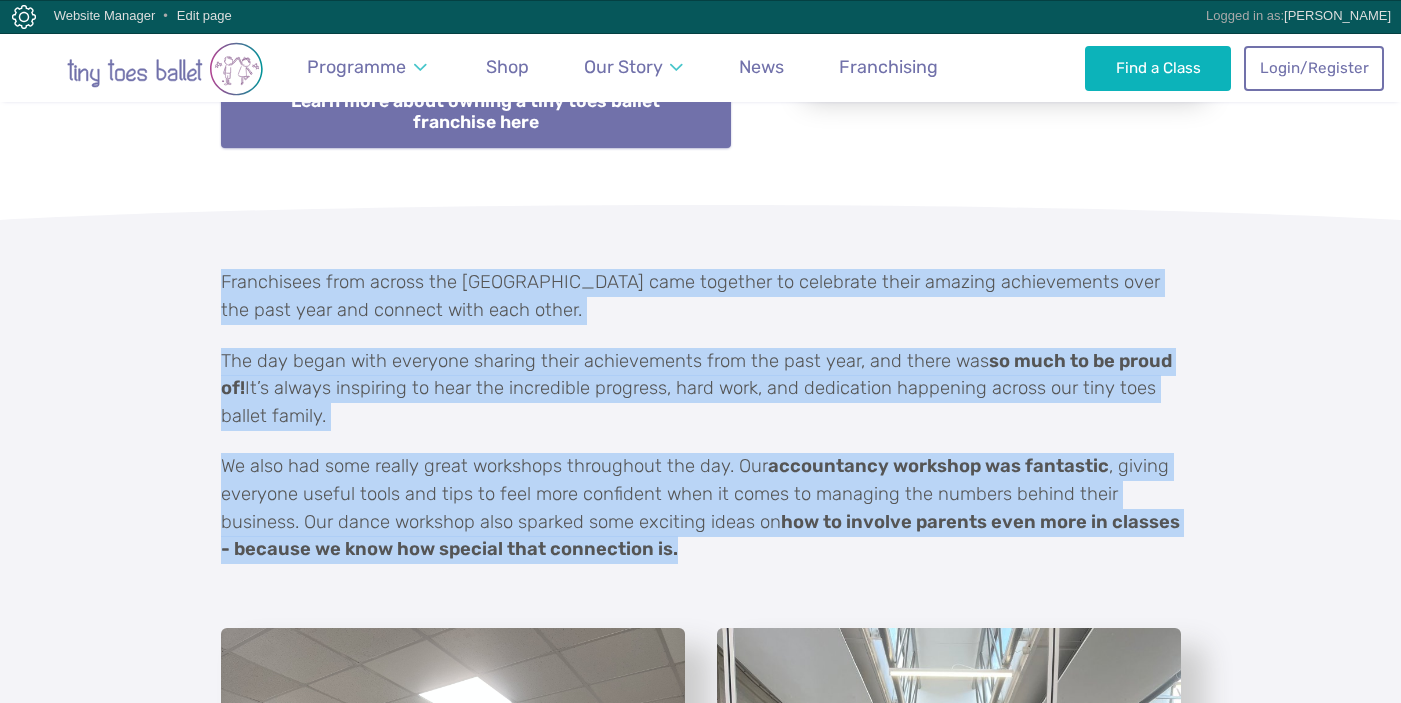 scroll, scrollTop: 980, scrollLeft: 0, axis: vertical 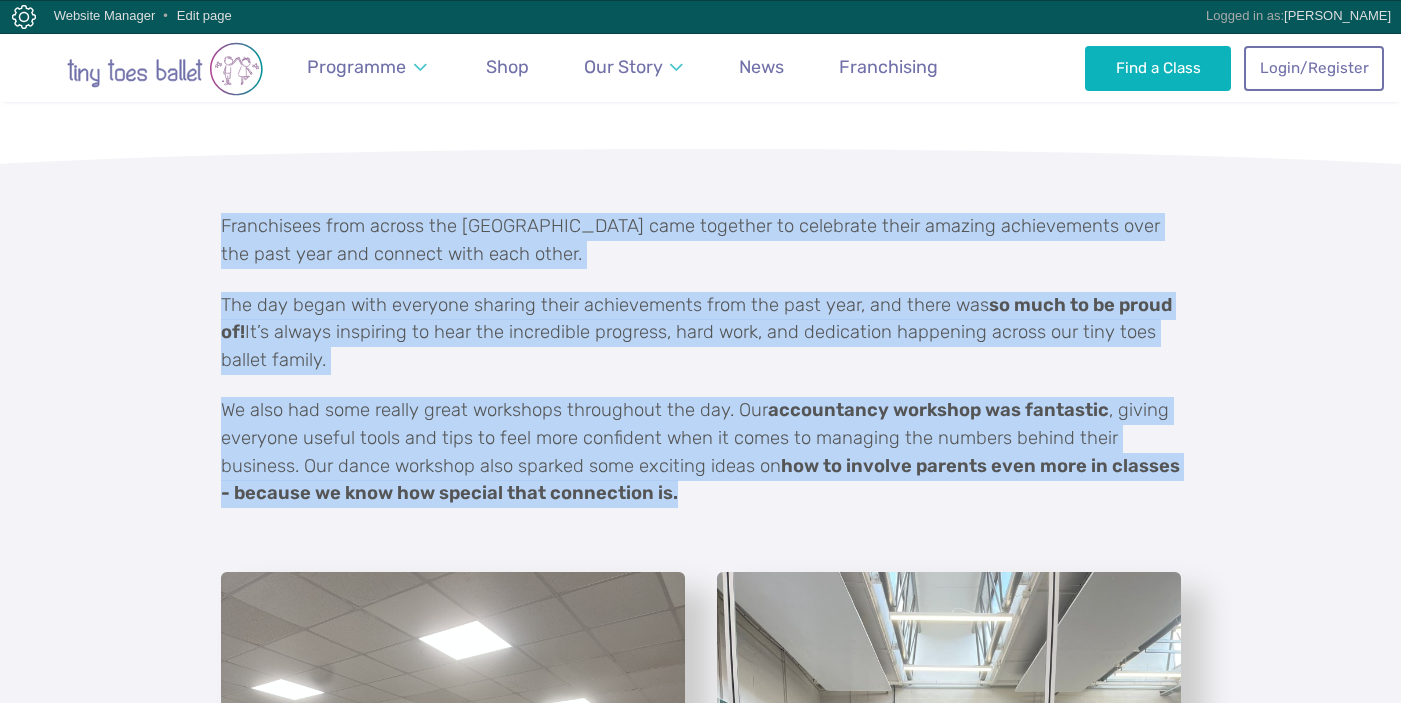 copy on "Franchisees from across the UK came together to celebrate their amazing achievements over the past year and connect with each other.
The day began with everyone sharing their achievements from the past year, and there was  so much to be proud of!  It’s always inspiring to hear the incredible progress, hard work, and dedication happening across our tiny toes ballet family.
We also had some really great workshops throughout the day. Our  accountancy workshop was fantastic , giving everyone useful tools and tips to feel more confident when it comes to managing the numbers behind their business. Our dance workshop also sparked some exciting ideas on  how to involve parents even more in classes - because we know how special that connection is." 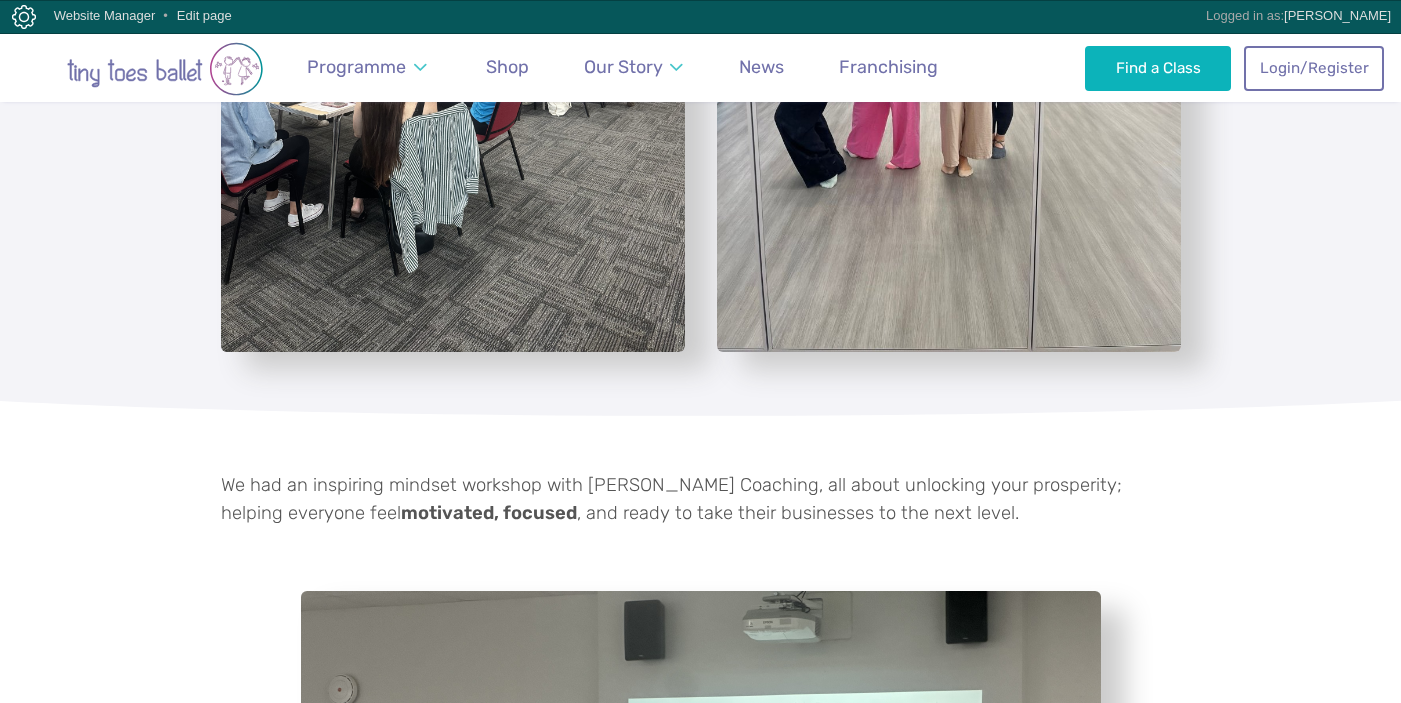 scroll, scrollTop: 1790, scrollLeft: 0, axis: vertical 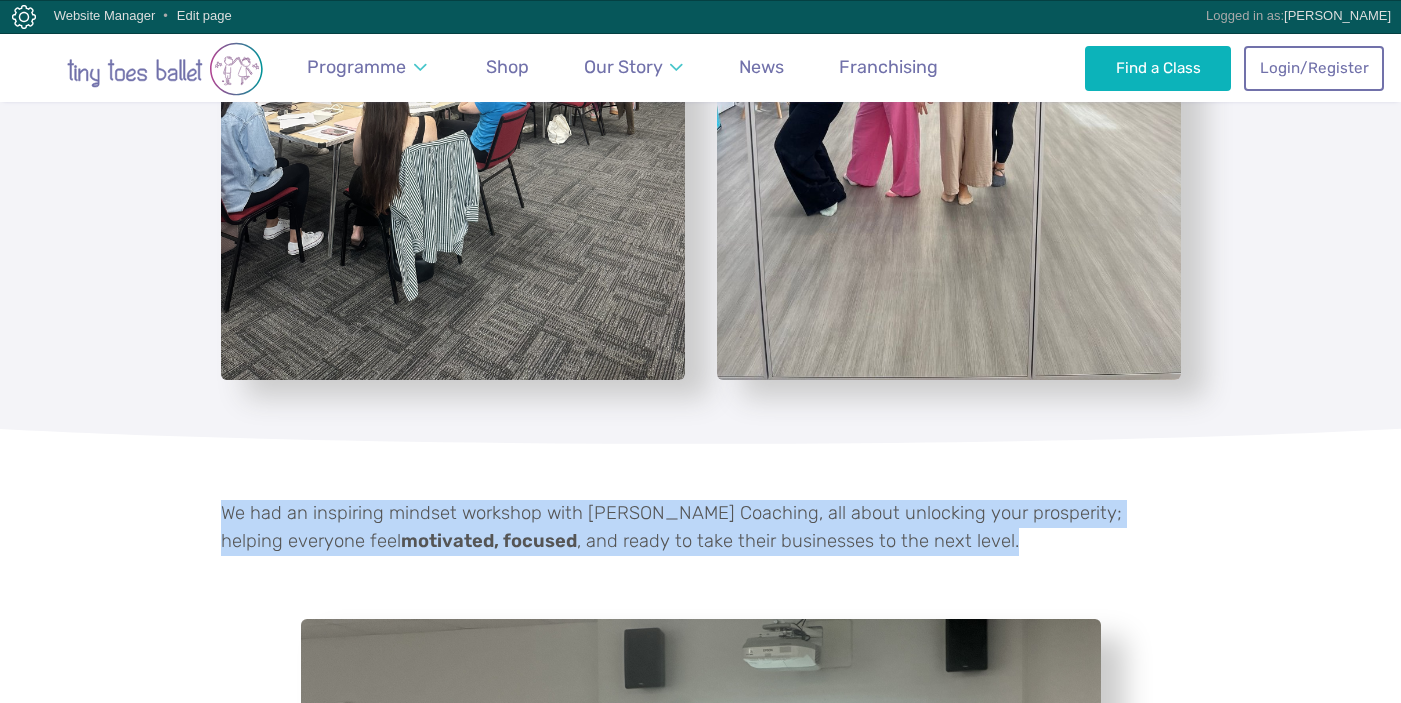 drag, startPoint x: 892, startPoint y: 536, endPoint x: 217, endPoint y: 500, distance: 675.9593 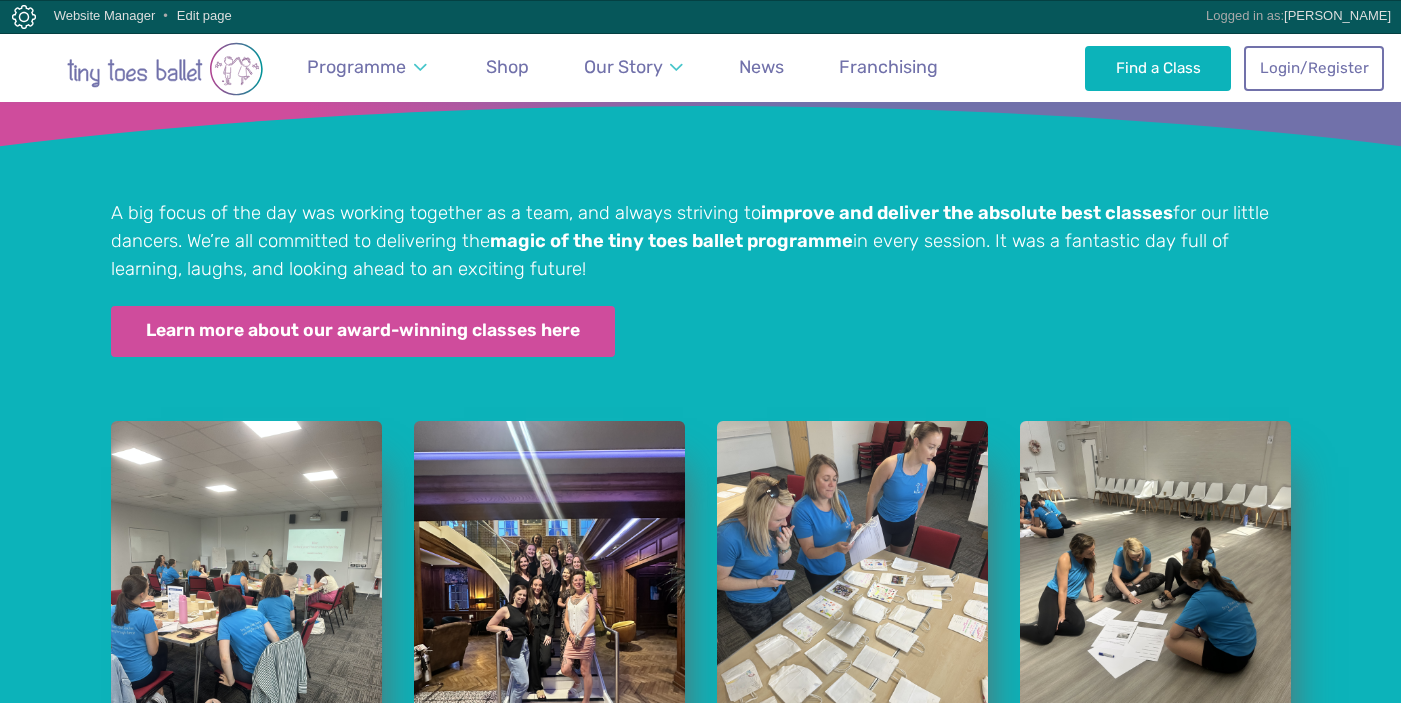 scroll, scrollTop: 2981, scrollLeft: 0, axis: vertical 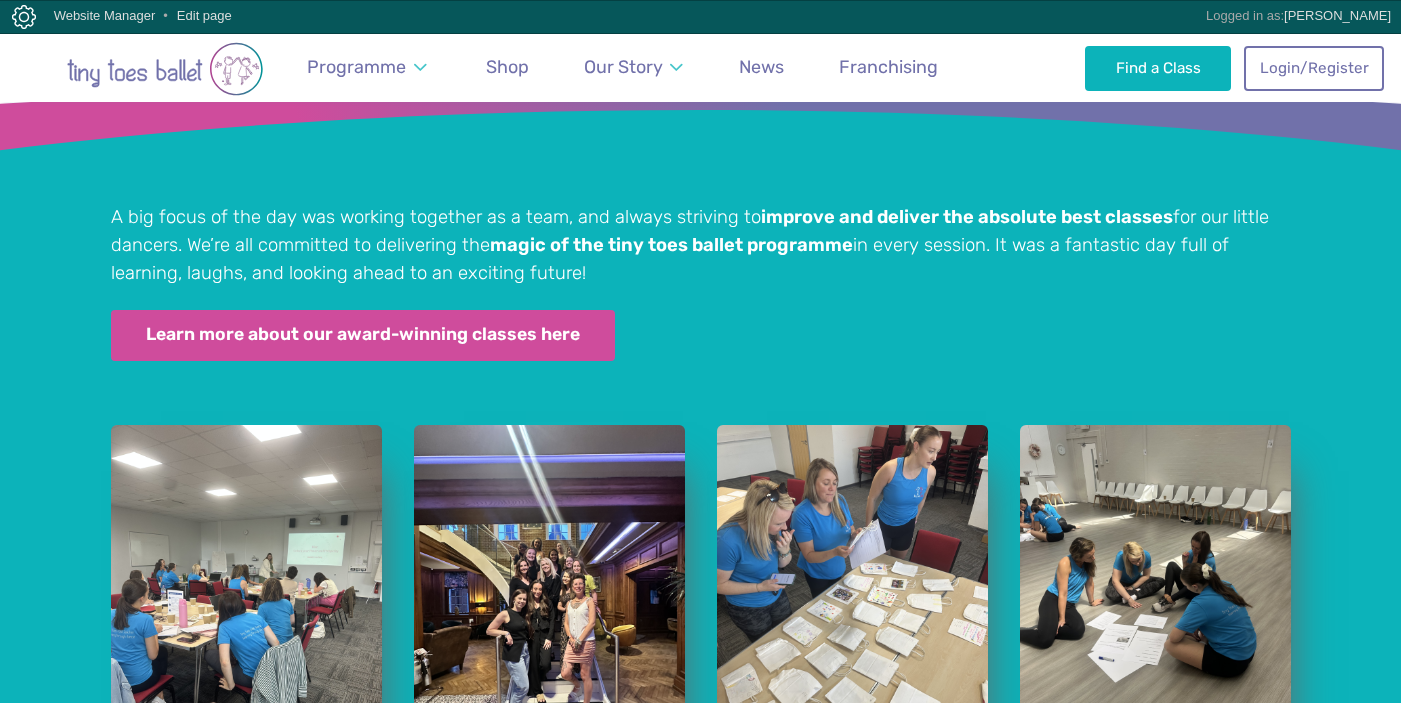 drag, startPoint x: 568, startPoint y: 271, endPoint x: 101, endPoint y: 221, distance: 469.66904 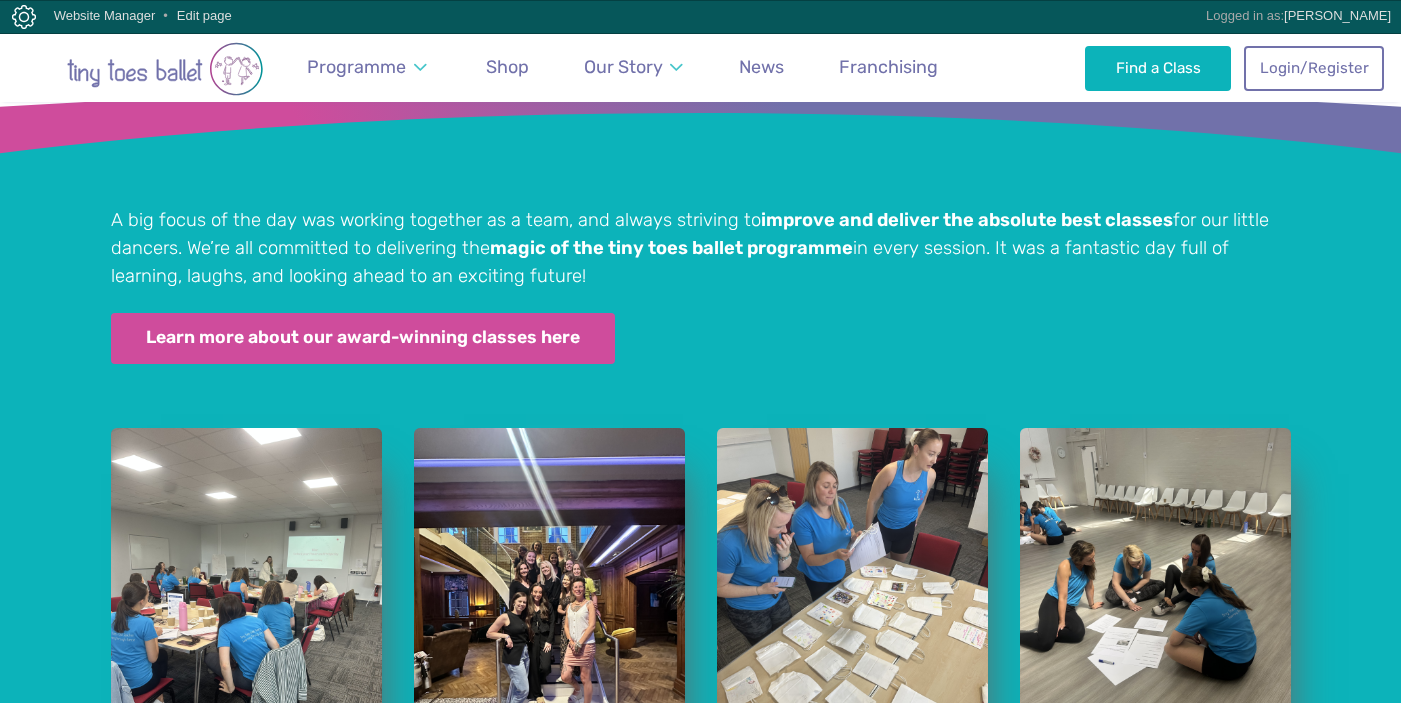 scroll, scrollTop: 2948, scrollLeft: 0, axis: vertical 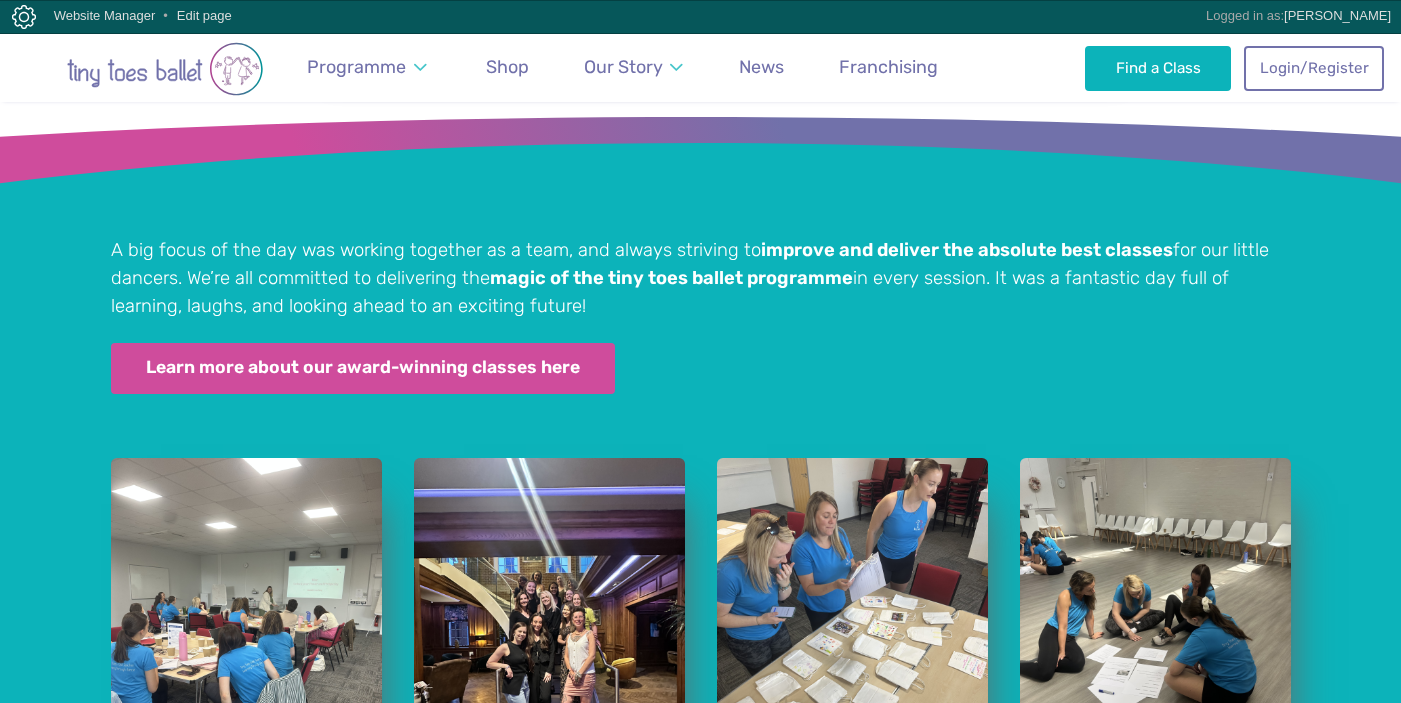 copy on "A big focus of the day was working together as a team, and always striving to  improve and deliver the absolute best classes  for our little dancers. We’re all committed to delivering the  magic of the tiny toes ballet programme  in every session. It was a fantastic day full of learning, laughs, and looking ahead to an exciting future!" 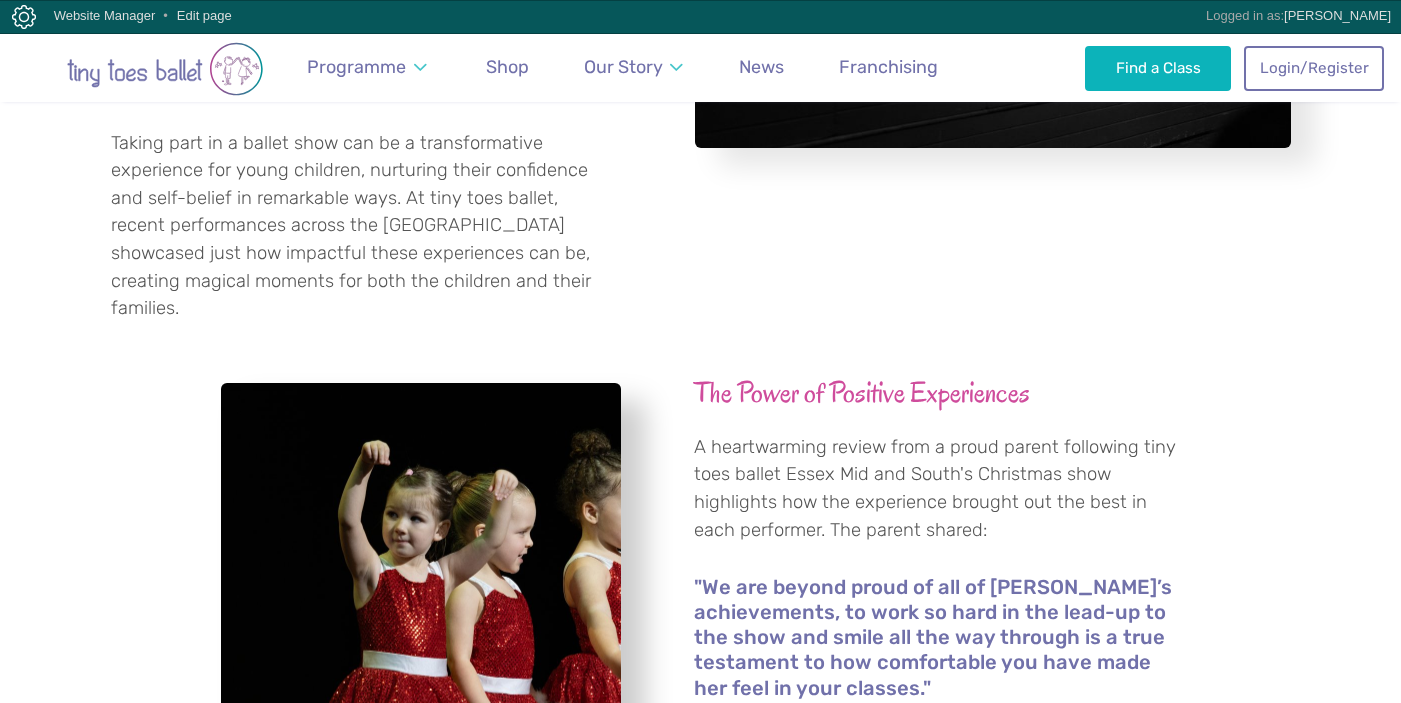 scroll, scrollTop: 0, scrollLeft: 0, axis: both 